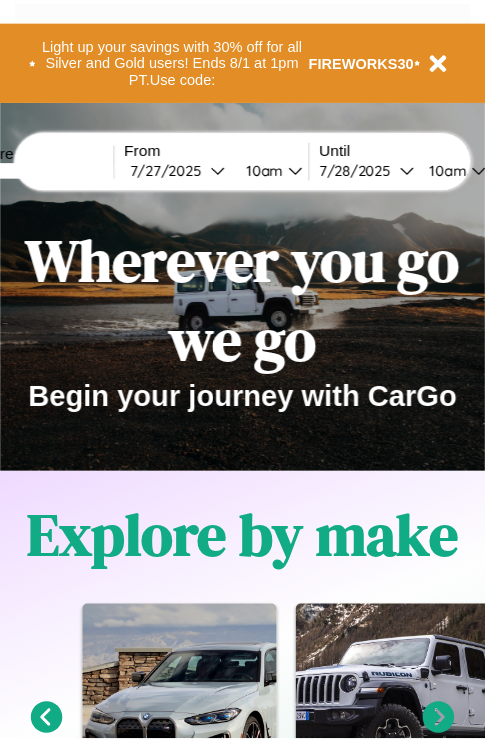 scroll, scrollTop: 0, scrollLeft: 0, axis: both 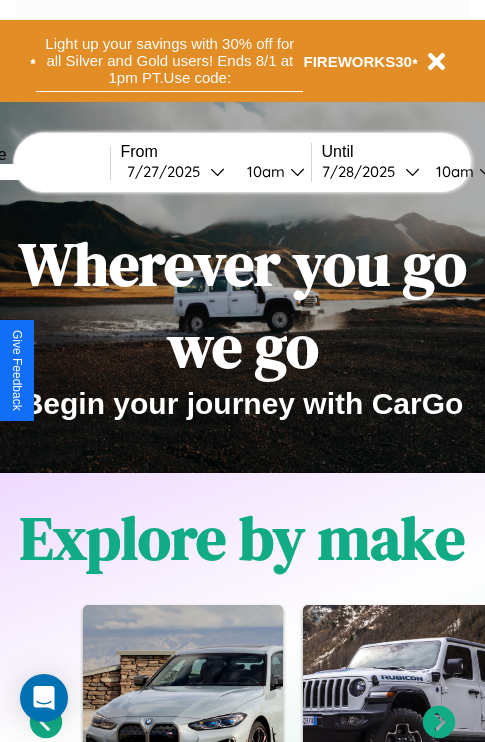 click on "Light up your savings with 30% off for all Silver and Gold users! Ends 8/1 at 1pm PT.  Use code:" at bounding box center [169, 61] 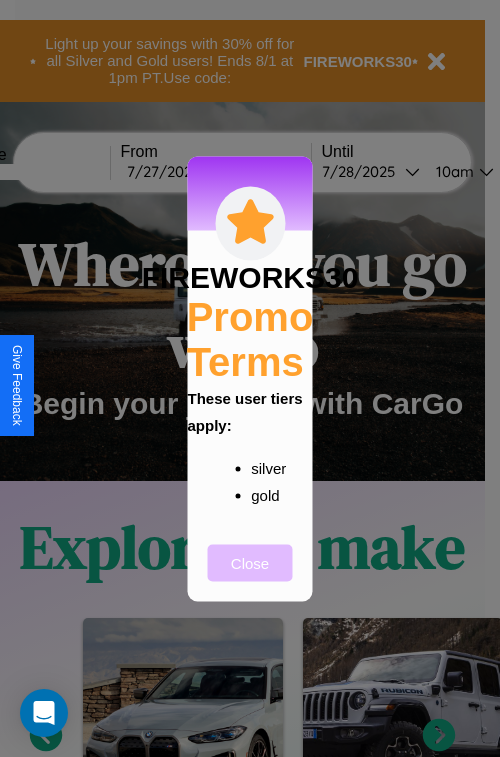 click on "Close" at bounding box center (250, 562) 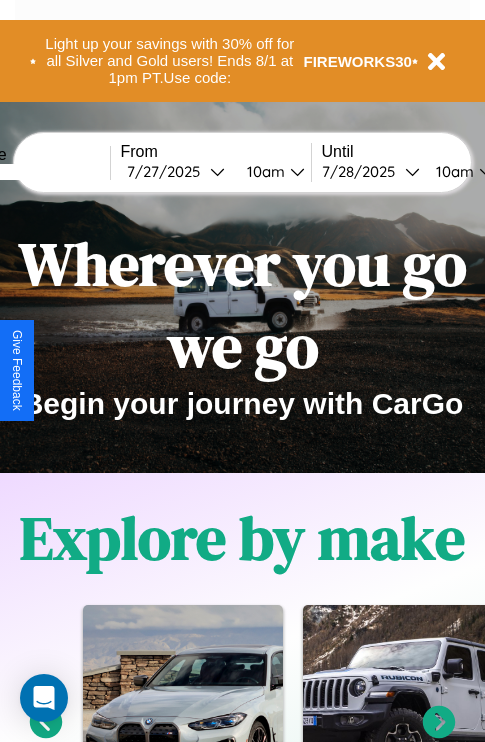click at bounding box center [35, 172] 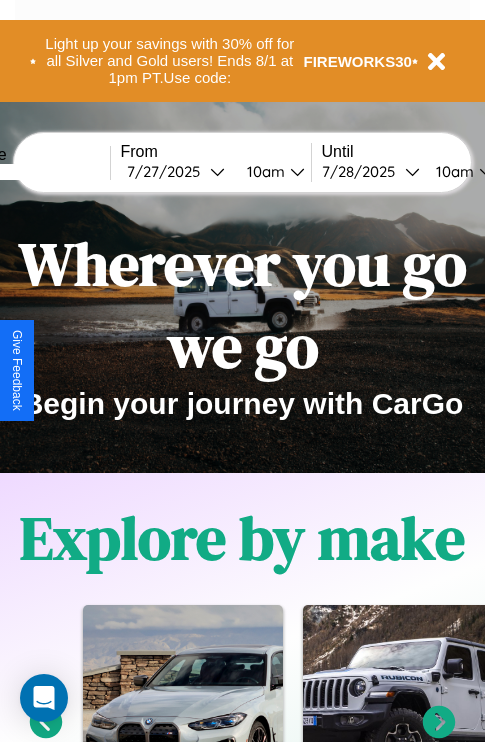 type on "******" 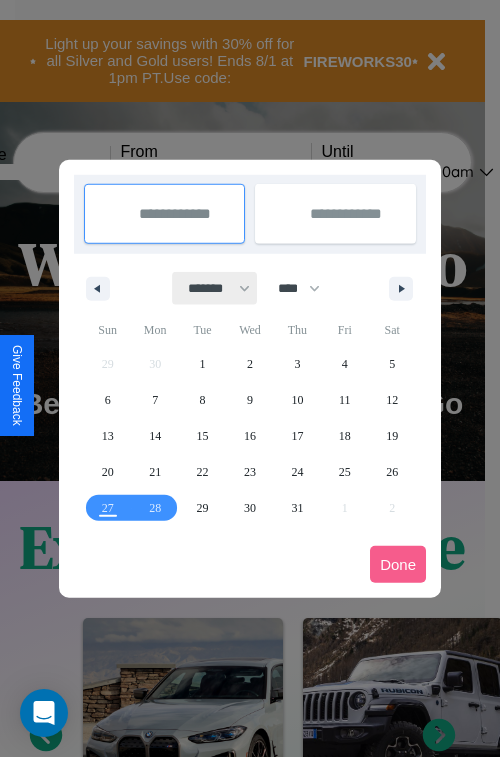 click on "******* ******** ***** ***** *** **** **** ****** ********* ******* ******** ********" at bounding box center (215, 288) 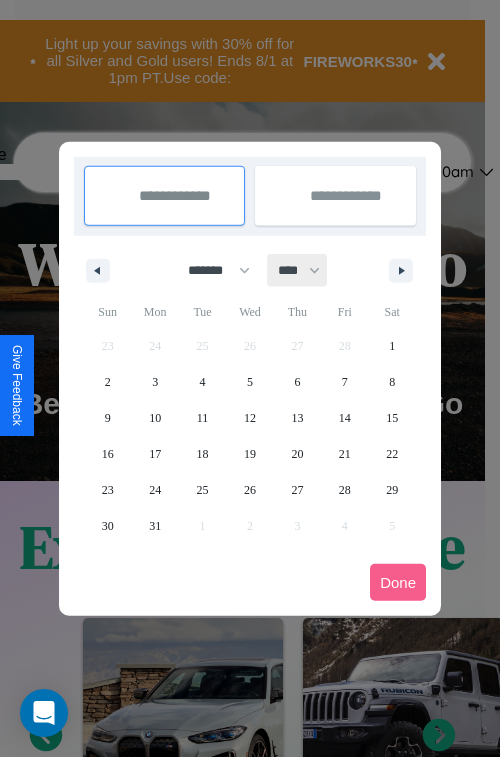click on "**** **** **** **** **** **** **** **** **** **** **** **** **** **** **** **** **** **** **** **** **** **** **** **** **** **** **** **** **** **** **** **** **** **** **** **** **** **** **** **** **** **** **** **** **** **** **** **** **** **** **** **** **** **** **** **** **** **** **** **** **** **** **** **** **** **** **** **** **** **** **** **** **** **** **** **** **** **** **** **** **** **** **** **** **** **** **** **** **** **** **** **** **** **** **** **** **** **** **** **** **** **** **** **** **** **** **** **** **** **** **** **** **** **** **** **** **** **** **** **** ****" at bounding box center (298, 270) 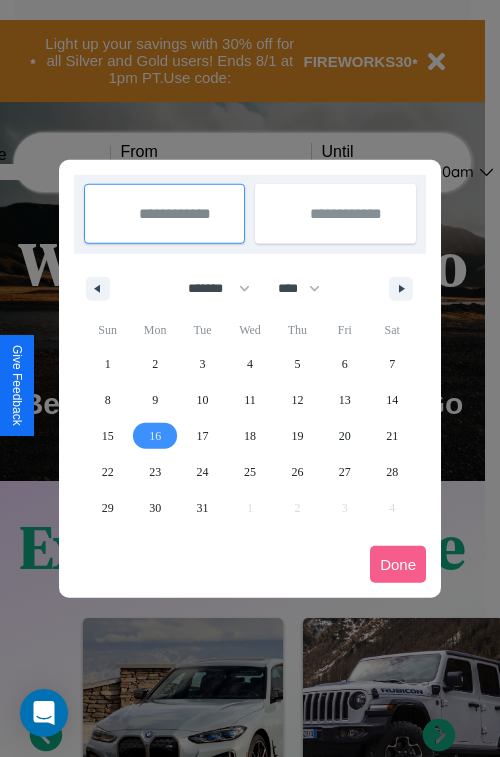 click on "16" at bounding box center (155, 436) 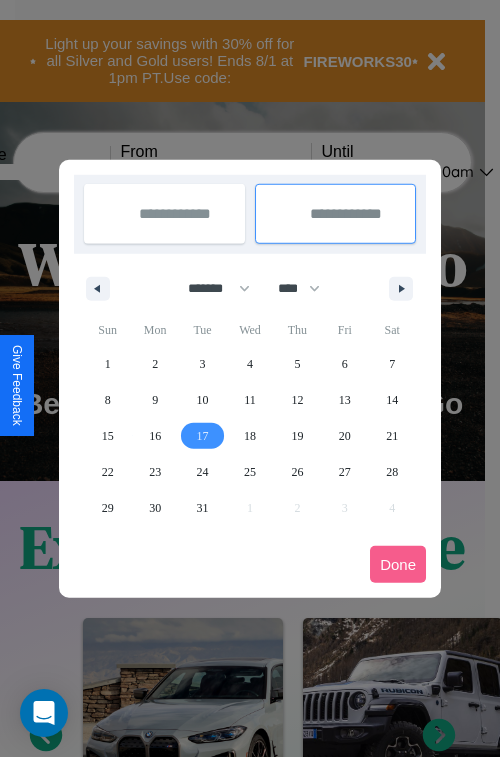 click on "17" at bounding box center [203, 436] 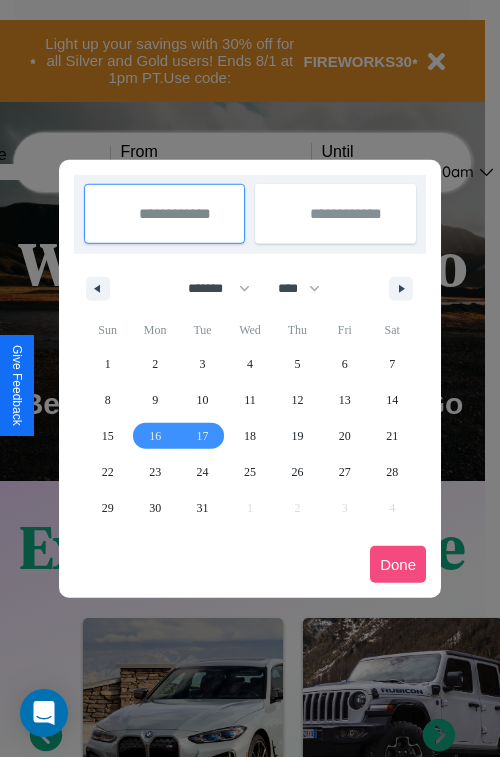 click on "Done" at bounding box center [398, 564] 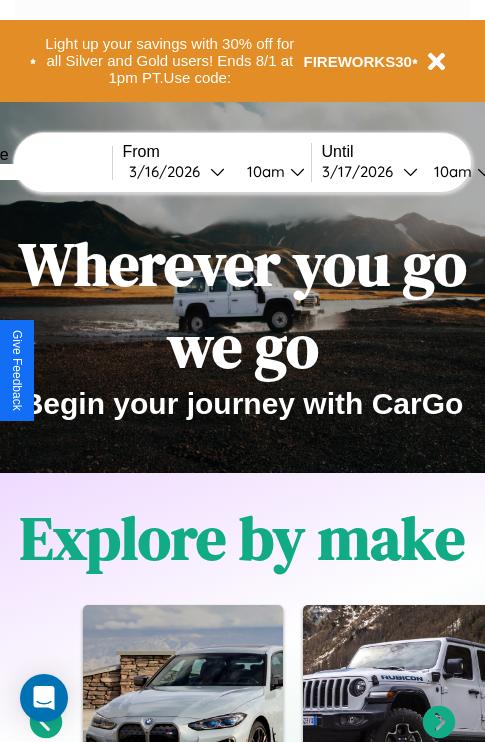 click on "10am" at bounding box center [263, 171] 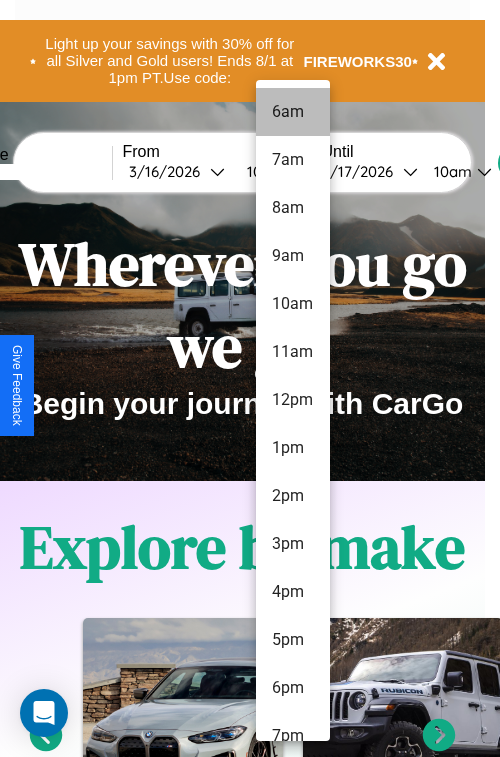 click on "6am" at bounding box center (293, 112) 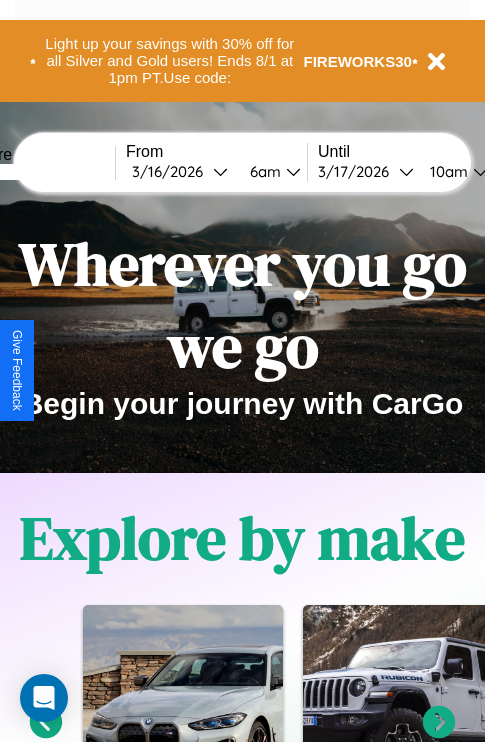 scroll, scrollTop: 0, scrollLeft: 70, axis: horizontal 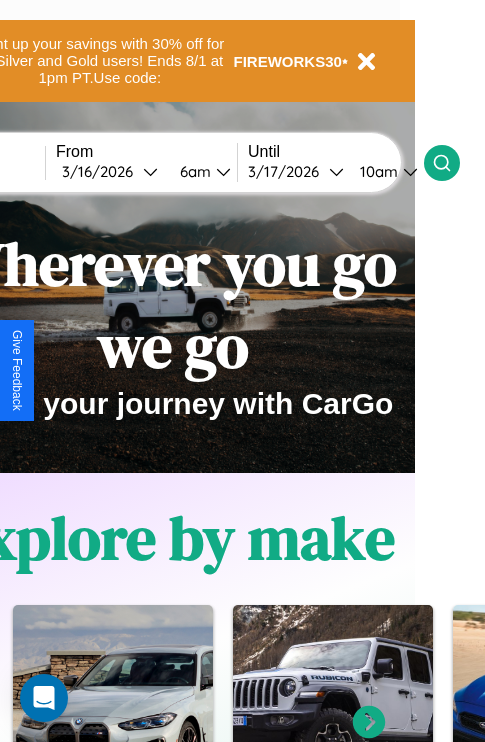 click 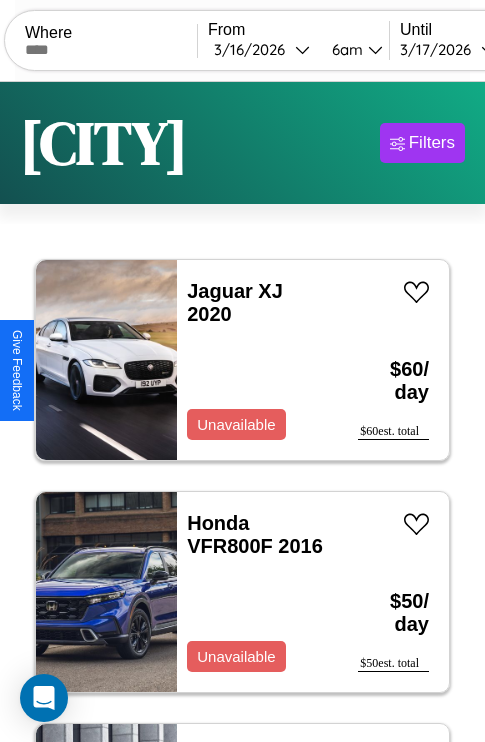 scroll, scrollTop: 89, scrollLeft: 0, axis: vertical 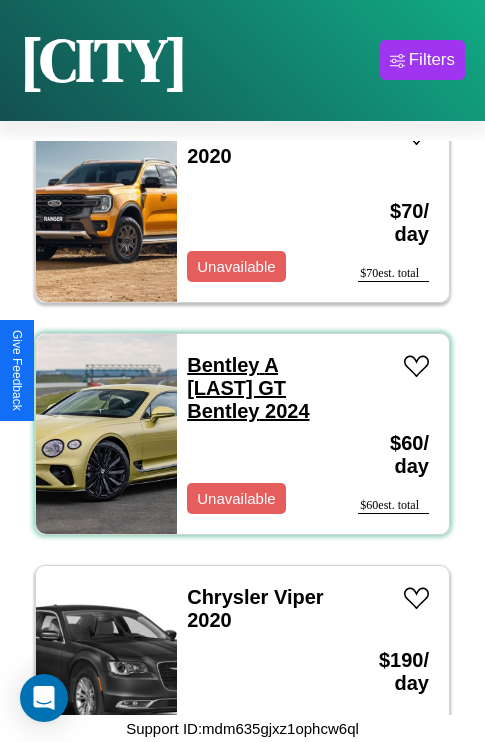 click on "Bentley   A Smith GT Bentley   2024" at bounding box center (248, 388) 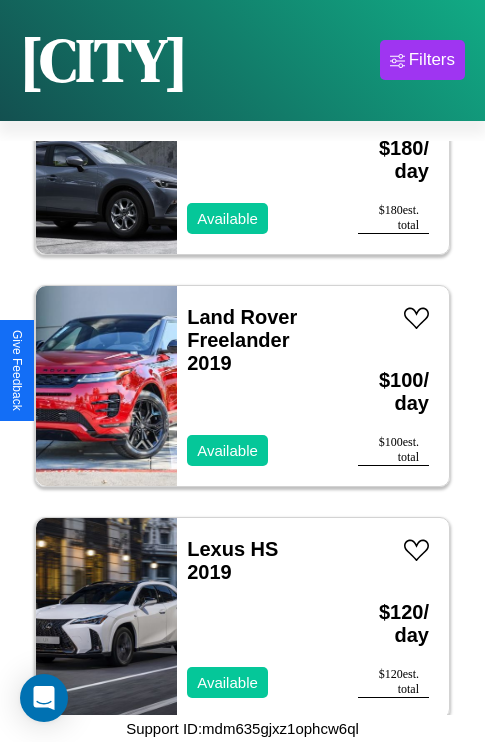 scroll, scrollTop: 3630, scrollLeft: 0, axis: vertical 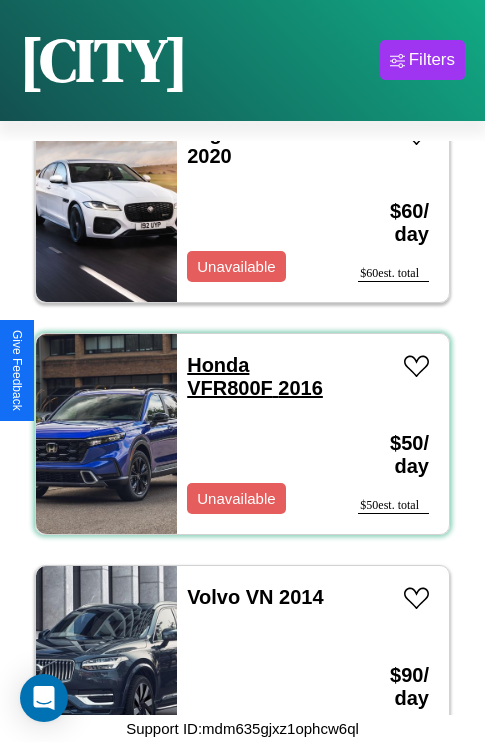 click on "Honda   VFR800F   2016" at bounding box center (255, 376) 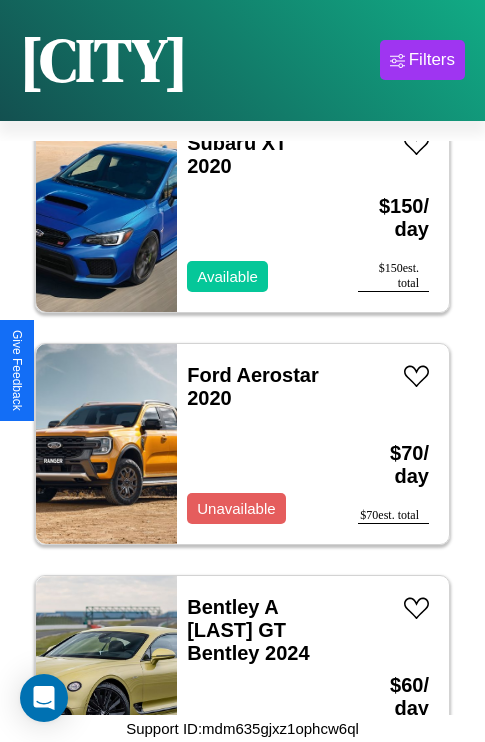 scroll, scrollTop: 2395, scrollLeft: 0, axis: vertical 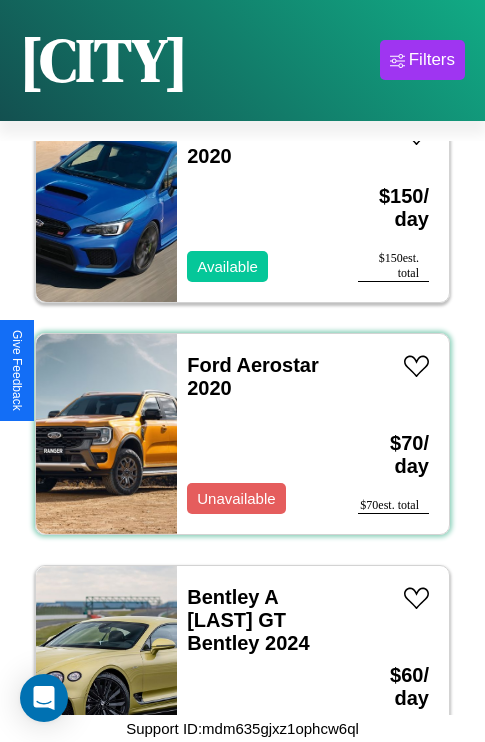 click on "Ford   Aerostar   2020 Unavailable" at bounding box center (257, 434) 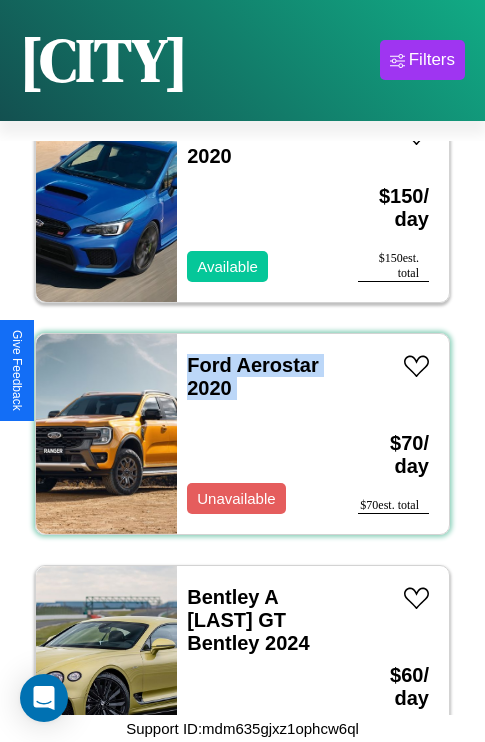click on "Ford   Aerostar   2020 Unavailable" at bounding box center (257, 434) 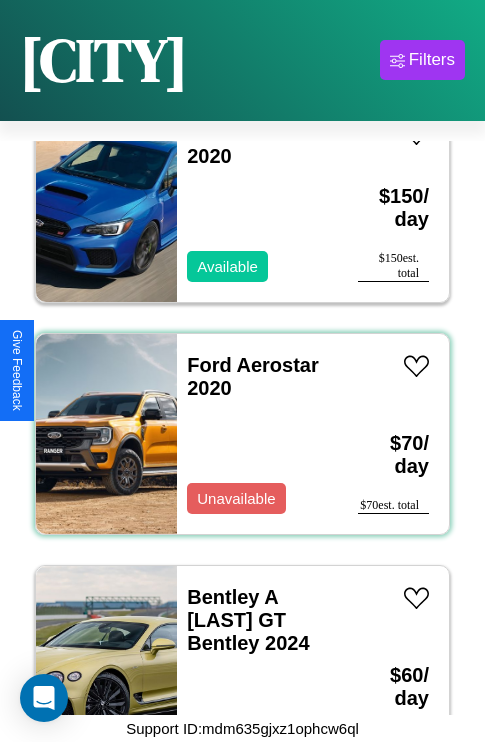 click on "Ford   Aerostar   2020 Unavailable" at bounding box center [257, 434] 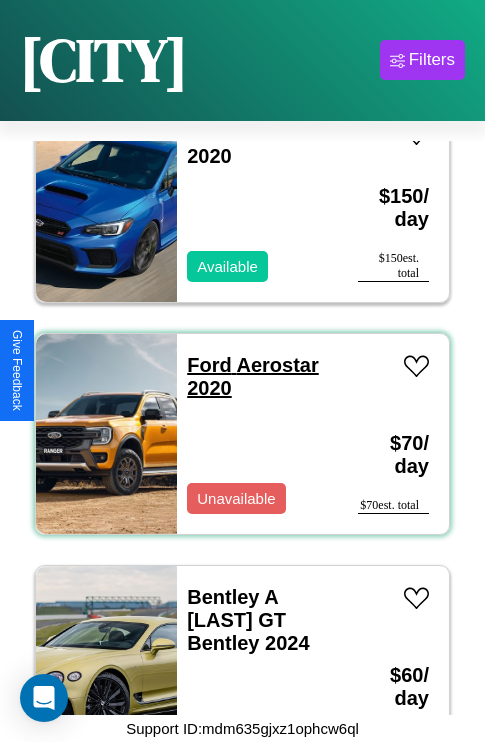click on "Ford   Aerostar   2020" at bounding box center [253, 376] 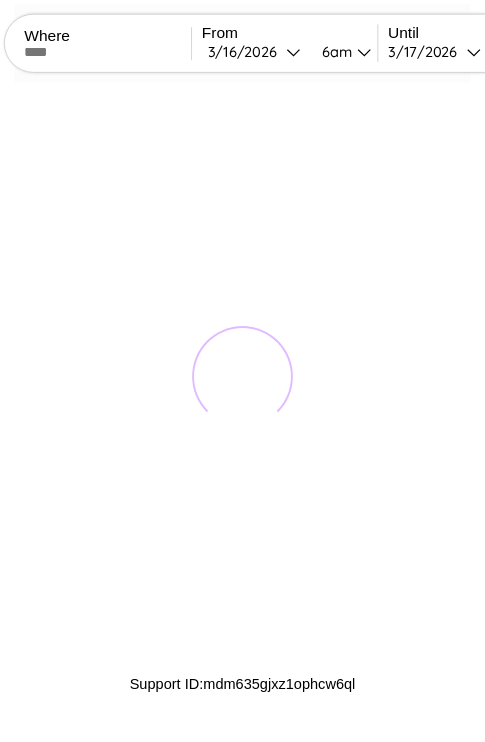 scroll, scrollTop: 0, scrollLeft: 0, axis: both 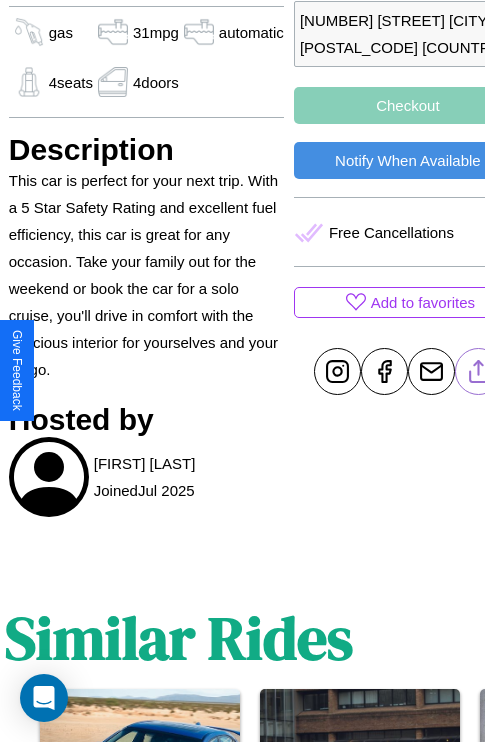 click 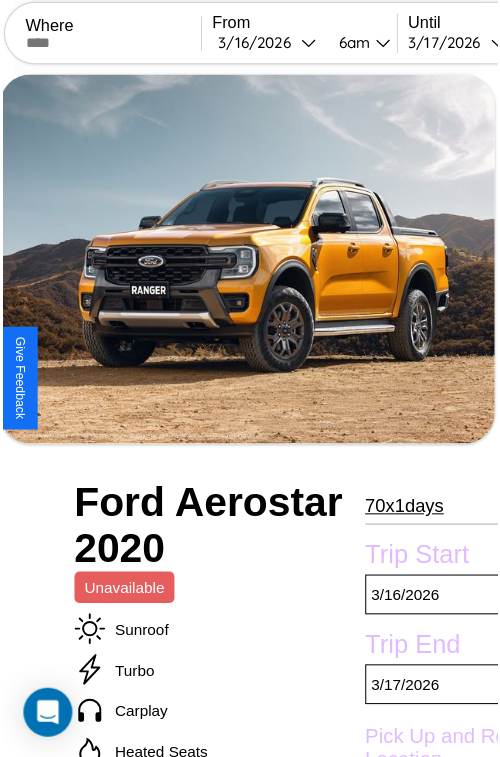 scroll, scrollTop: 219, scrollLeft: 84, axis: both 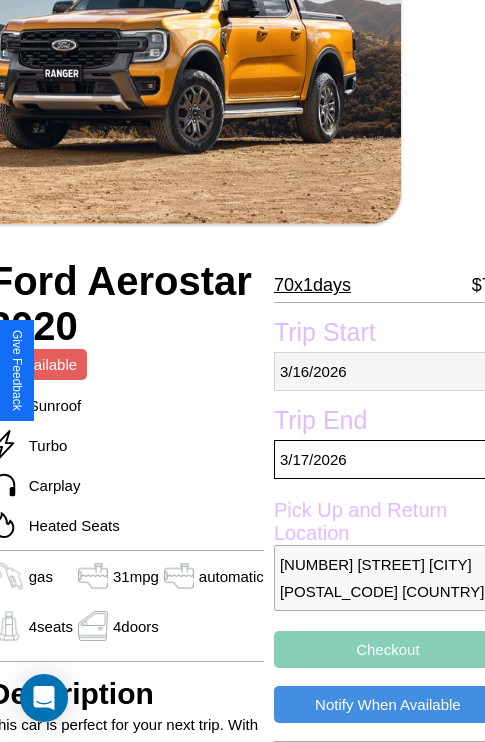 click on "[DATE]" at bounding box center (388, 371) 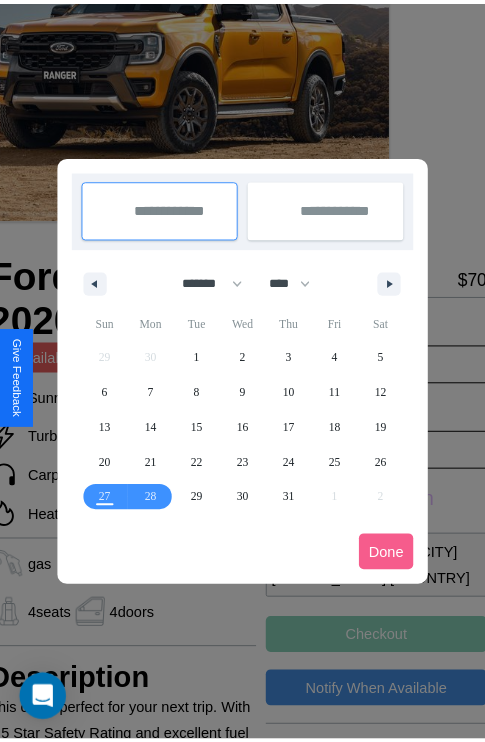 scroll, scrollTop: 0, scrollLeft: 84, axis: horizontal 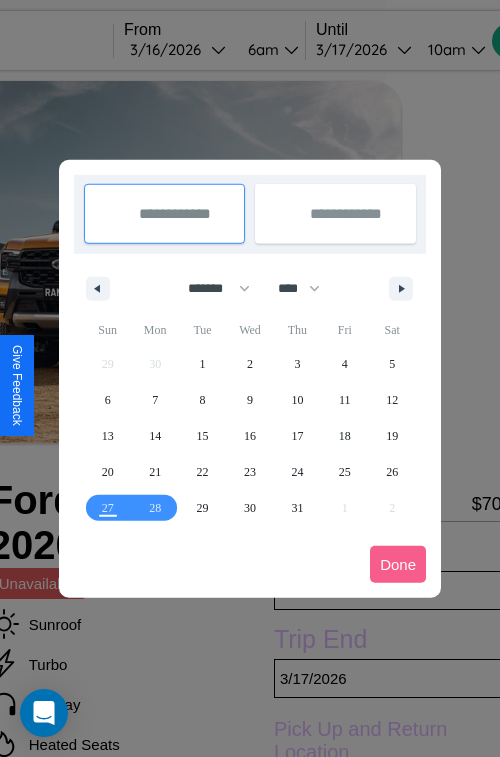 click at bounding box center [250, 378] 